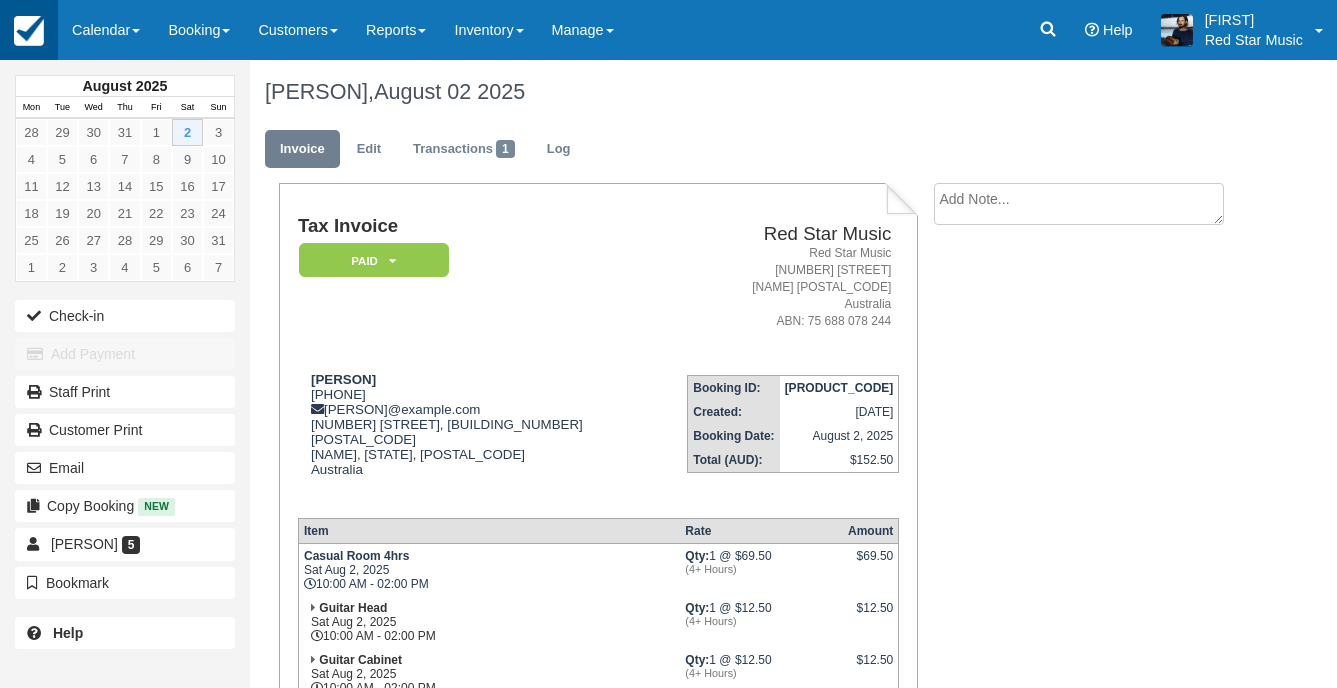 scroll, scrollTop: 300, scrollLeft: 0, axis: vertical 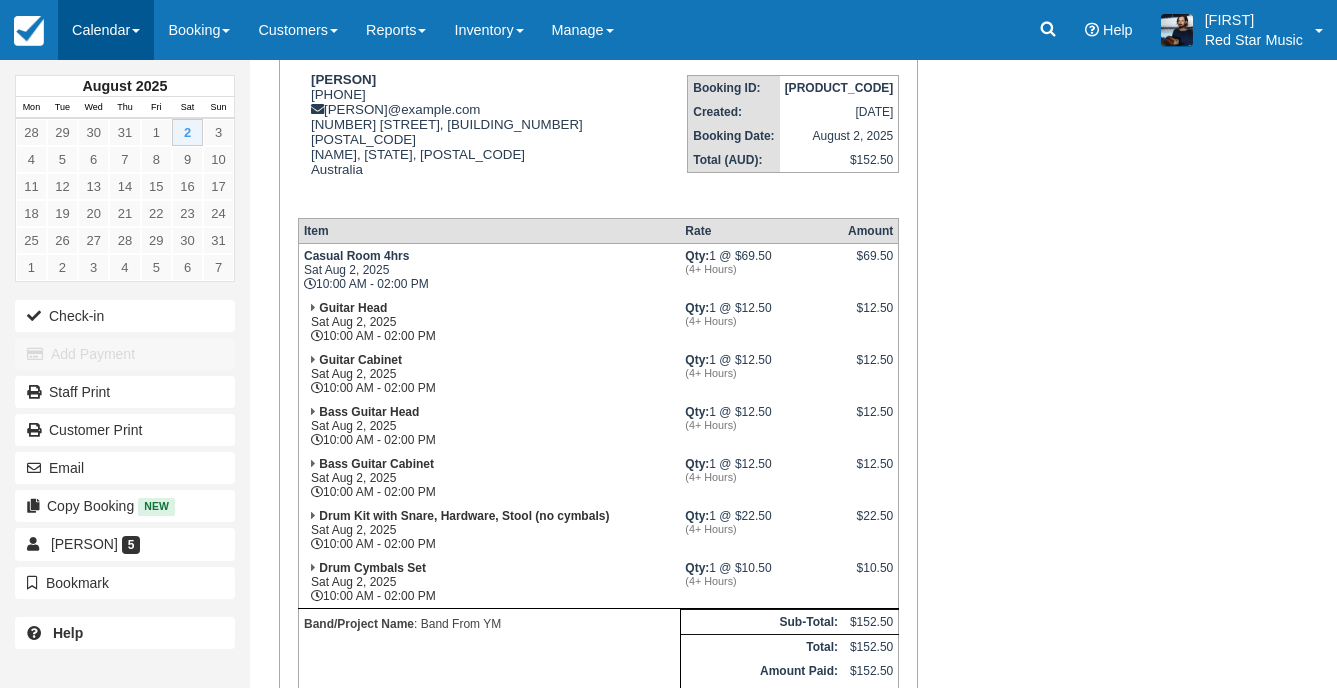 drag, startPoint x: 153, startPoint y: 19, endPoint x: 143, endPoint y: 31, distance: 15.6205 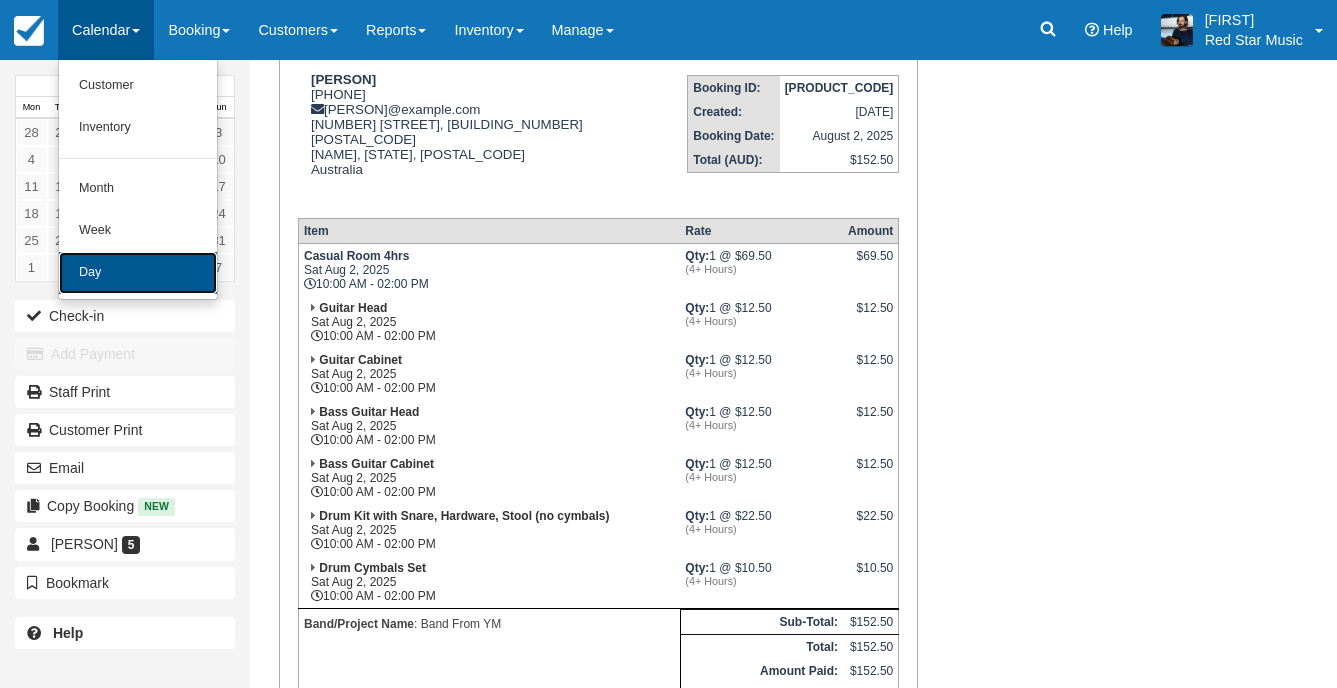 click on "Day" at bounding box center [138, 273] 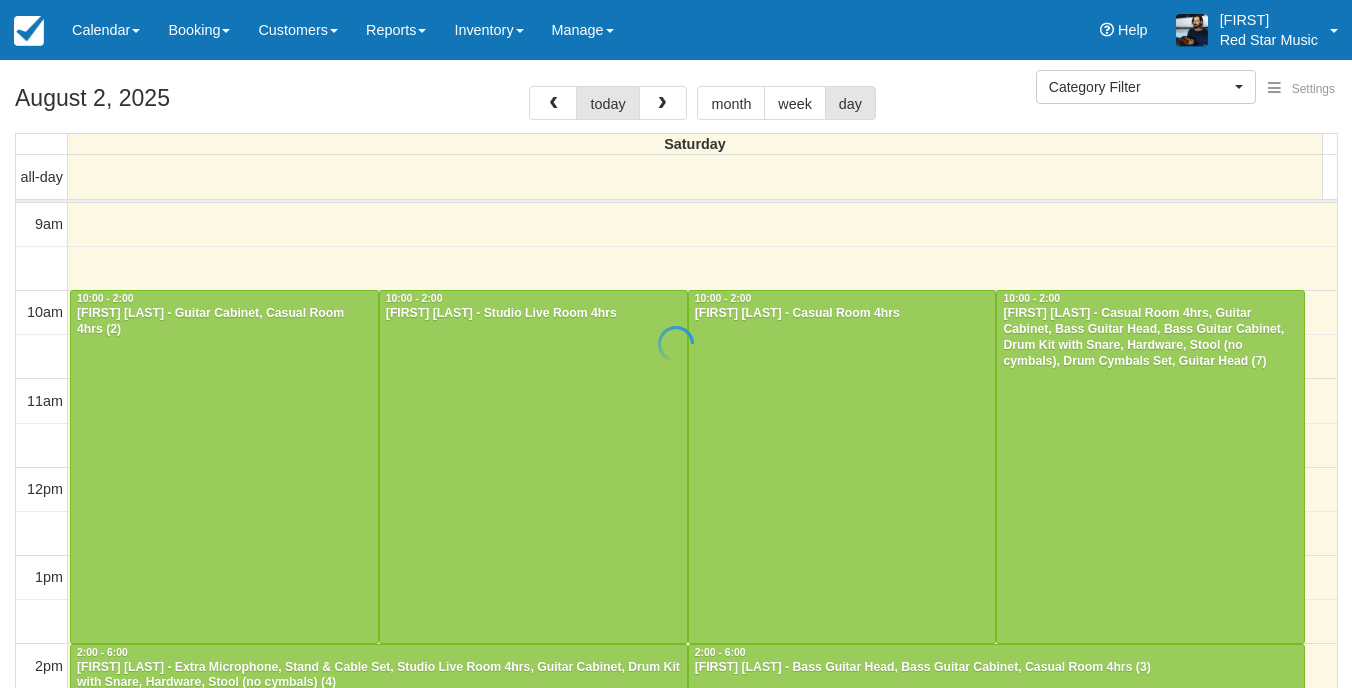 select 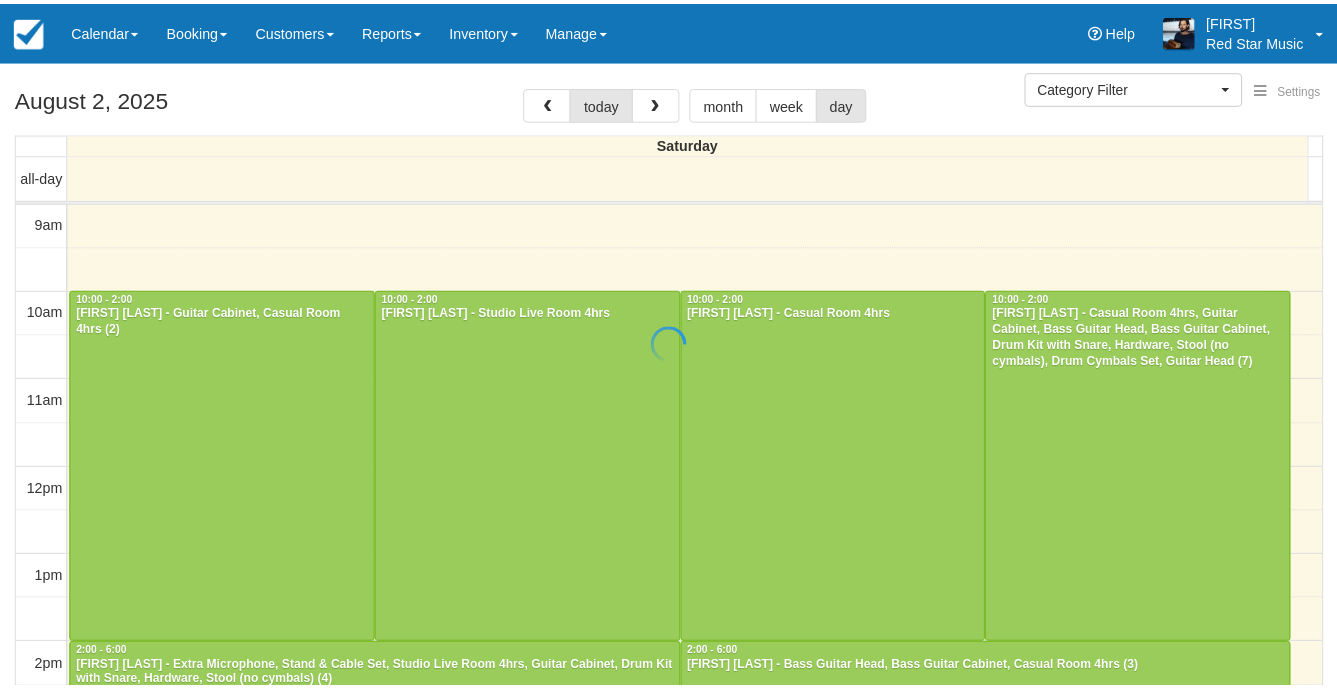 scroll, scrollTop: 0, scrollLeft: 0, axis: both 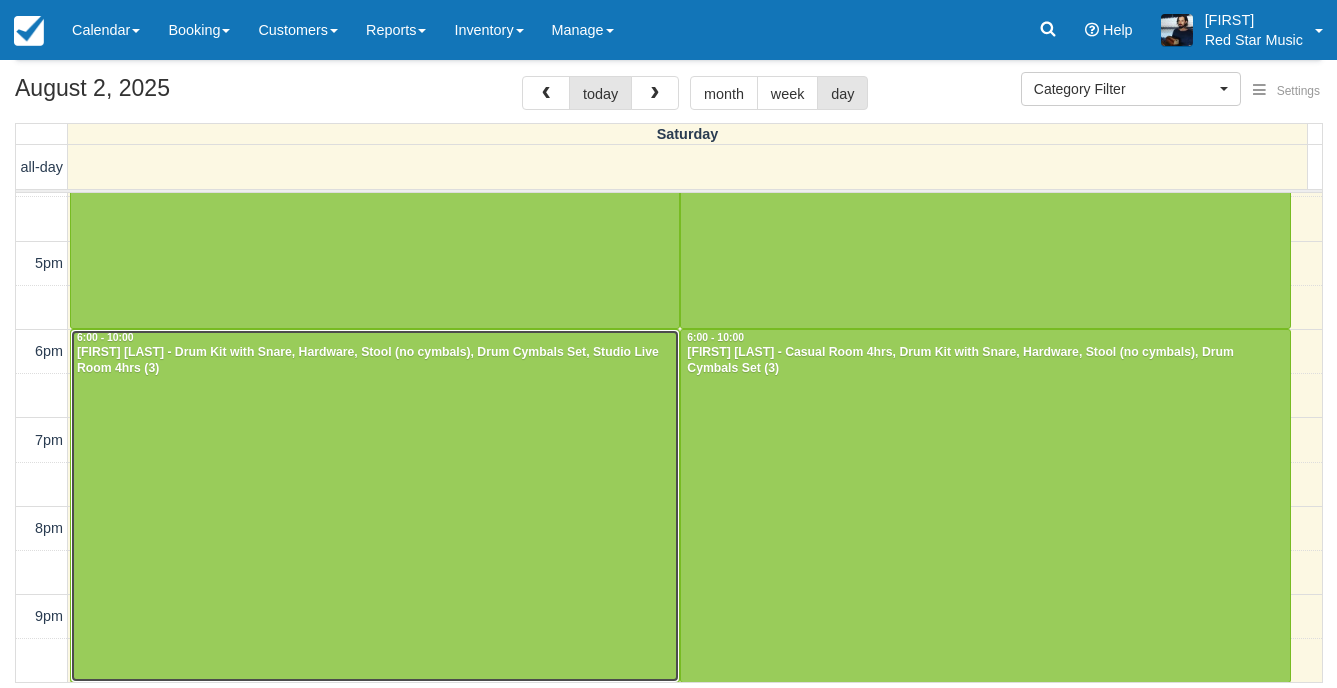 click at bounding box center [375, 505] 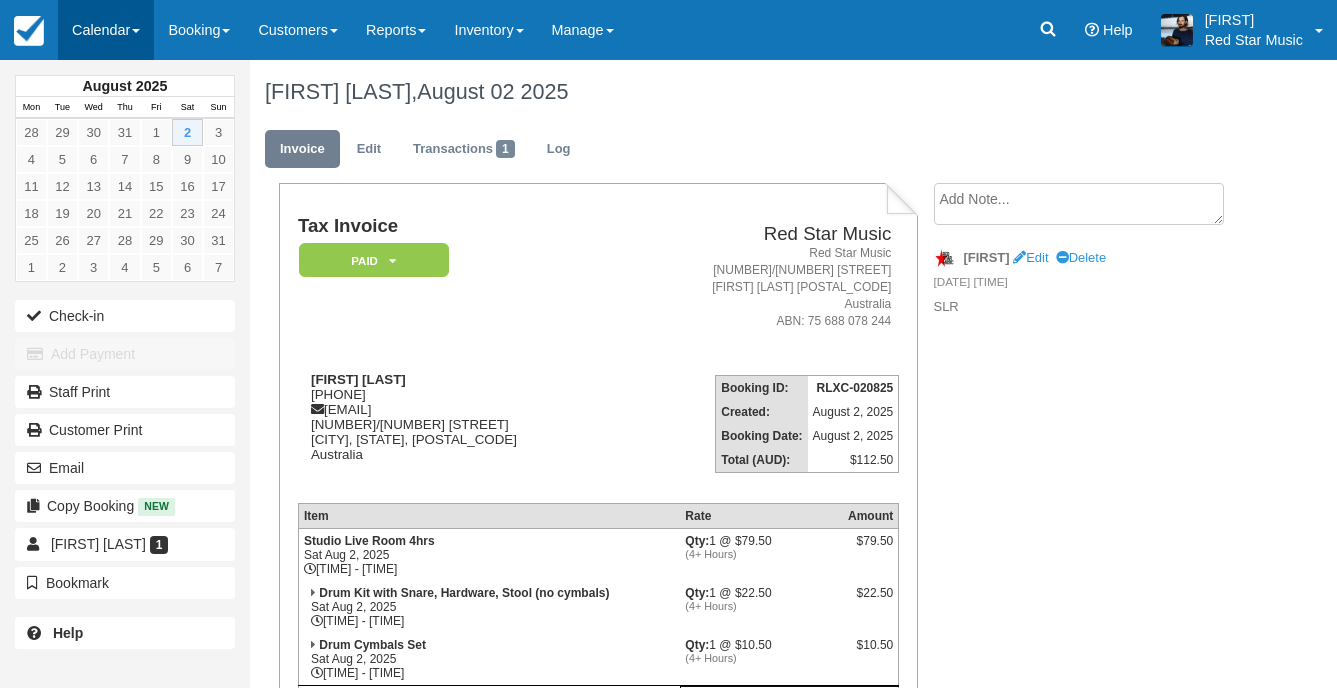 scroll, scrollTop: 0, scrollLeft: 0, axis: both 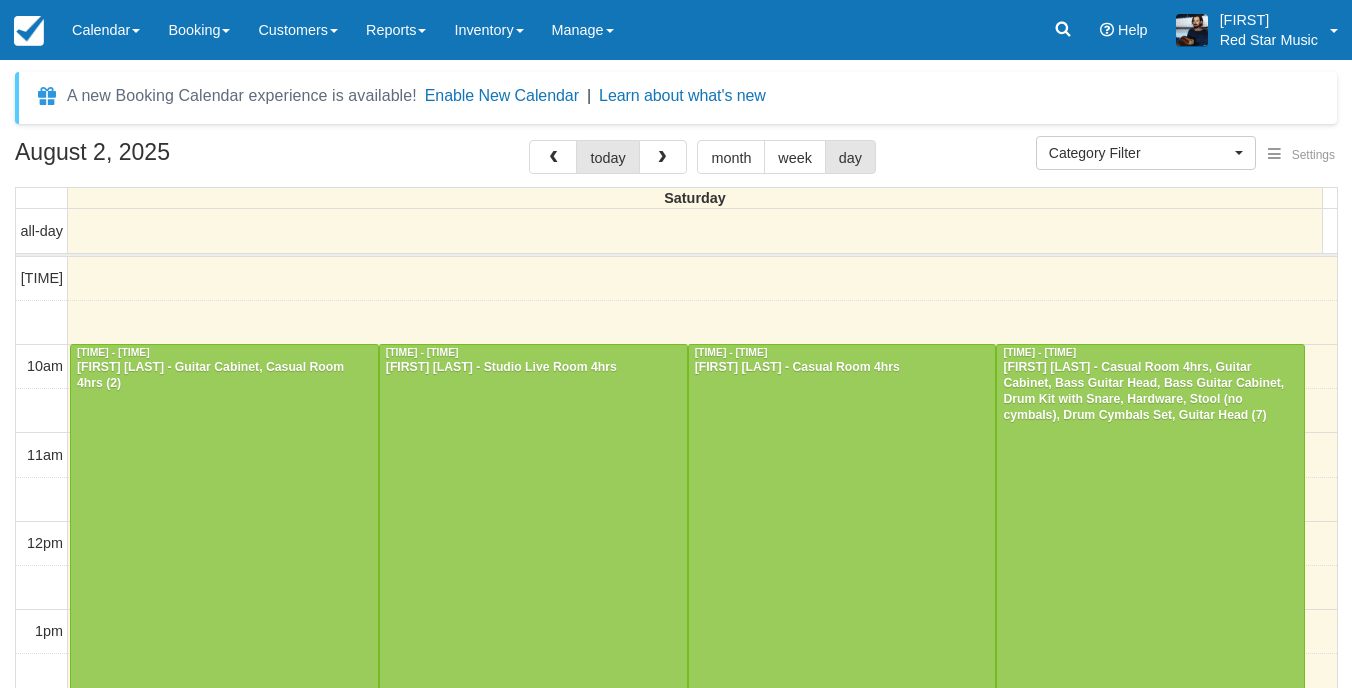 select 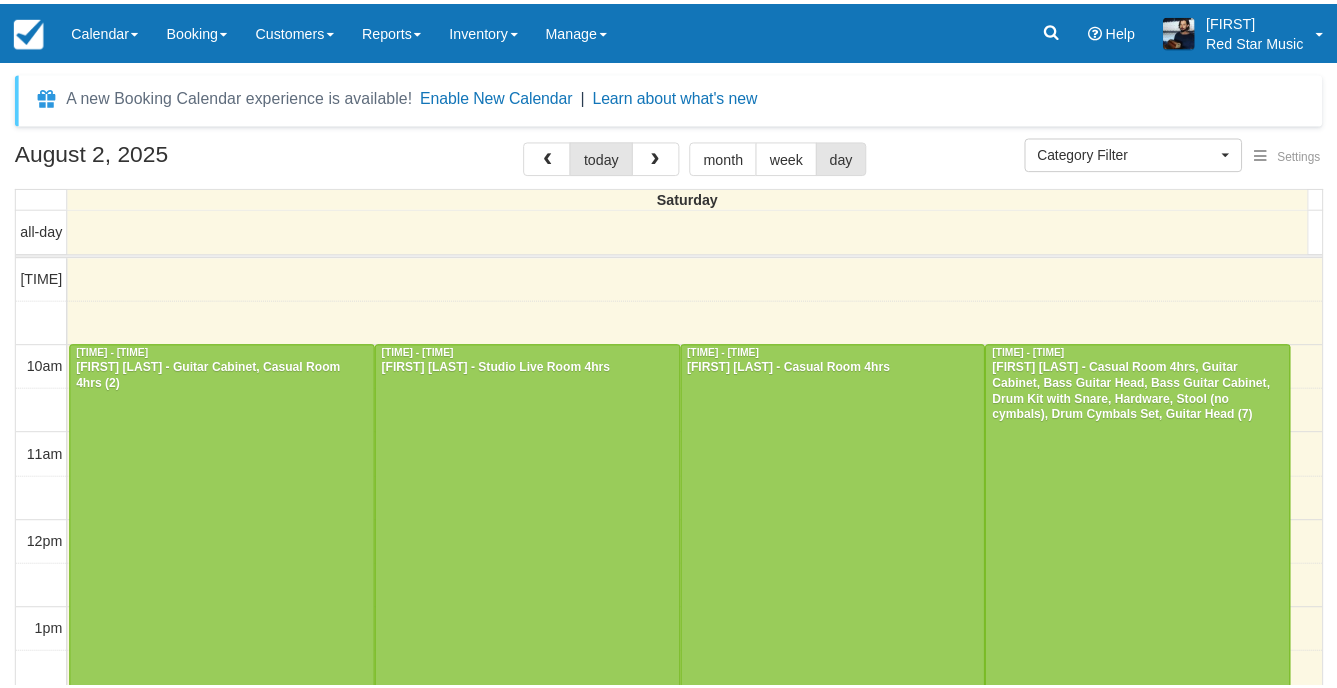 scroll, scrollTop: 10, scrollLeft: 0, axis: vertical 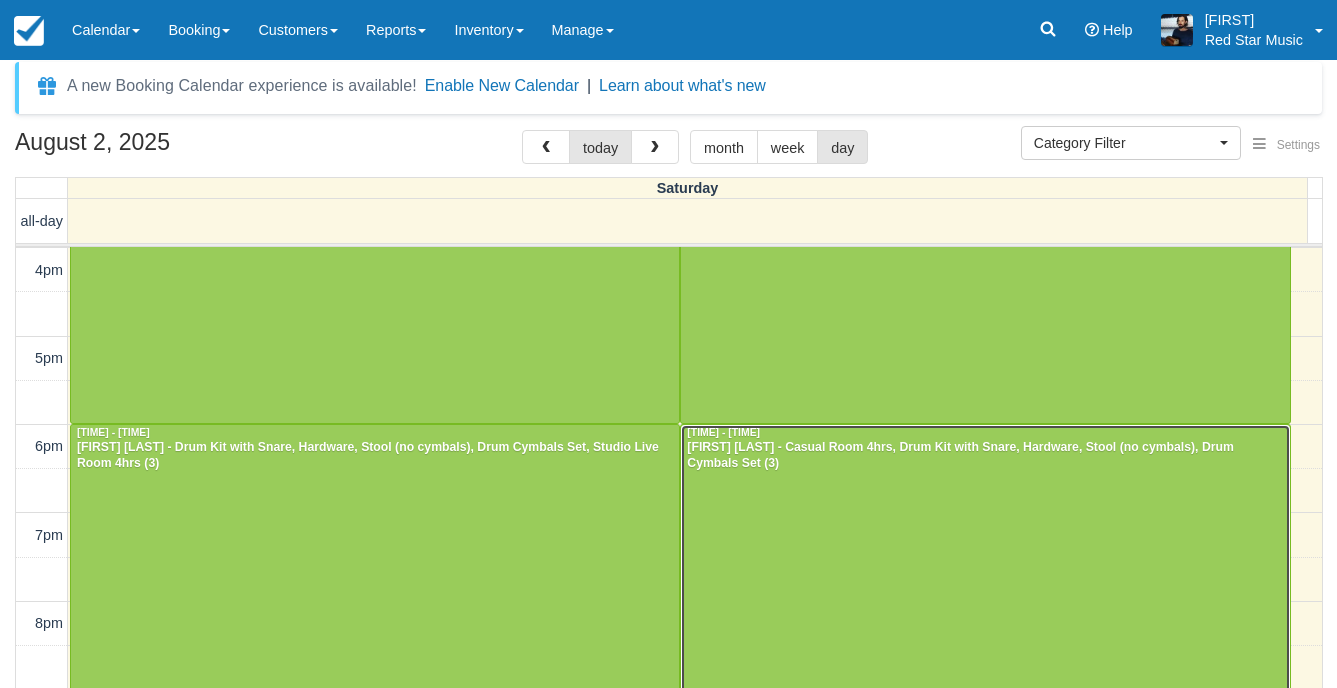 click on "Yifan Wang - Casual Room 4hrs, Drum Kit with Snare, Hardware, Stool (no cymbals), Drum Cymbals Set (3)" at bounding box center [985, 456] 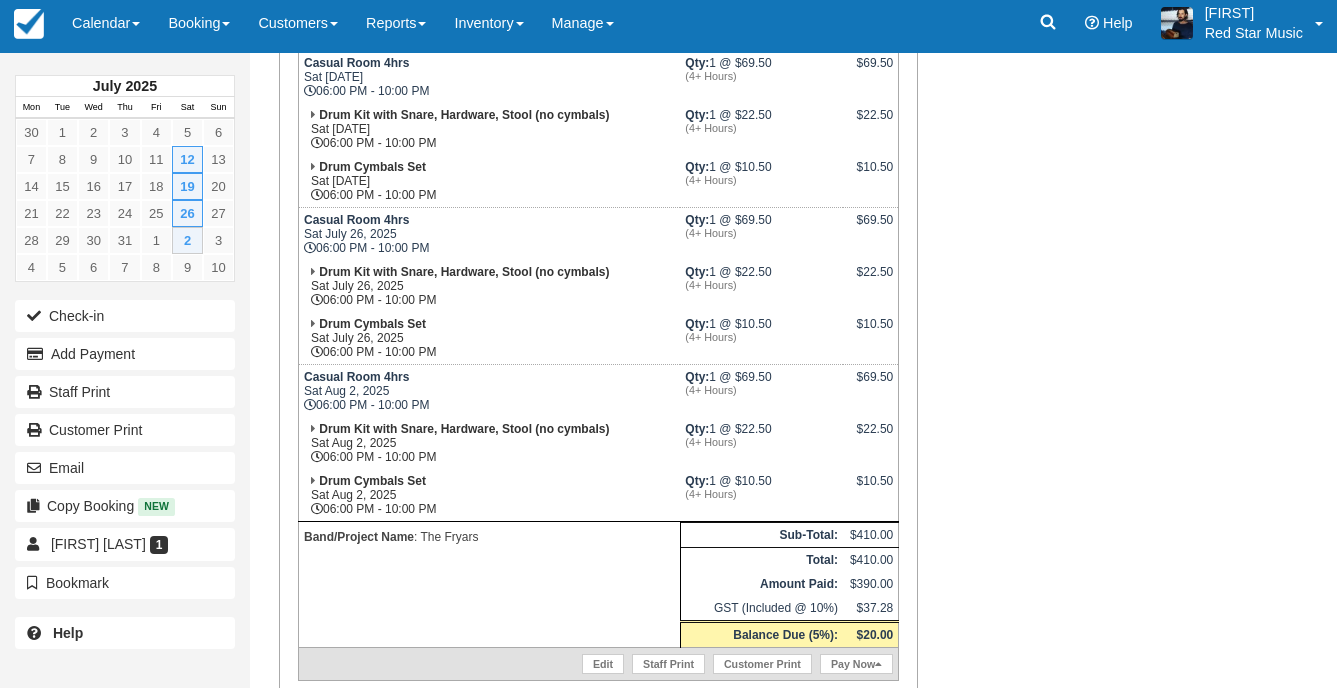 scroll, scrollTop: 700, scrollLeft: 0, axis: vertical 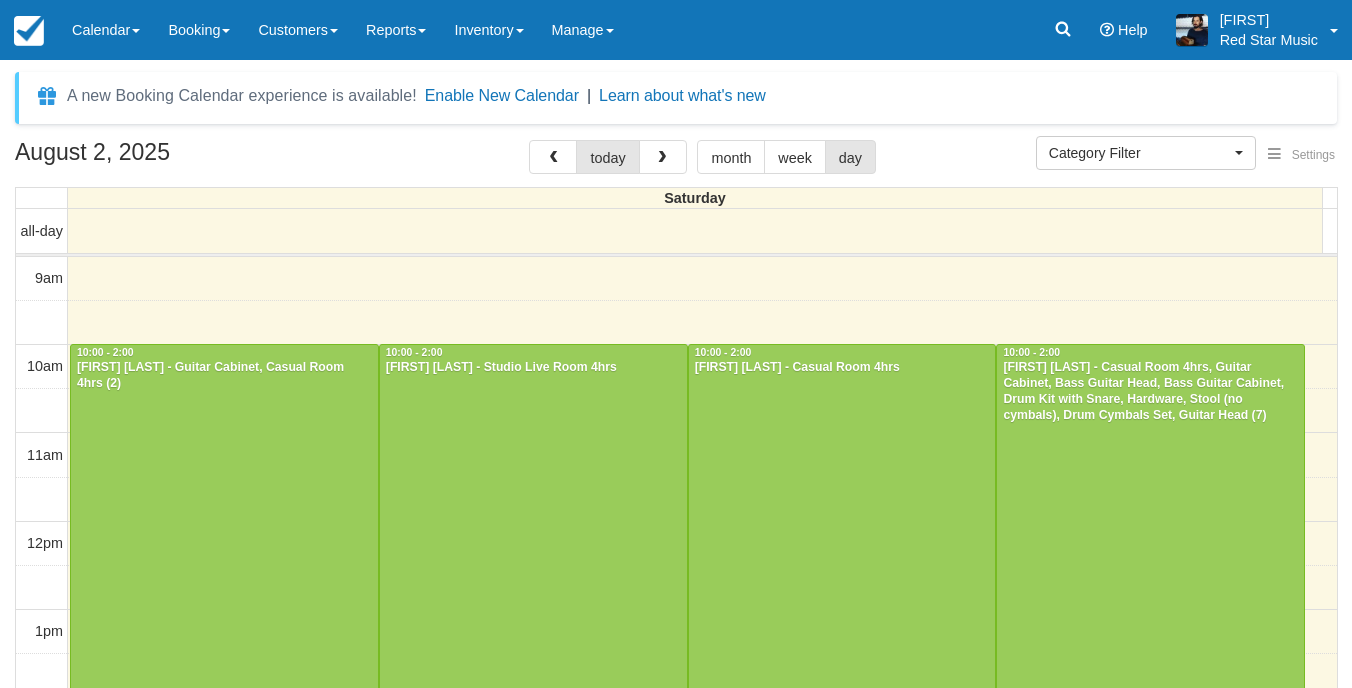 select 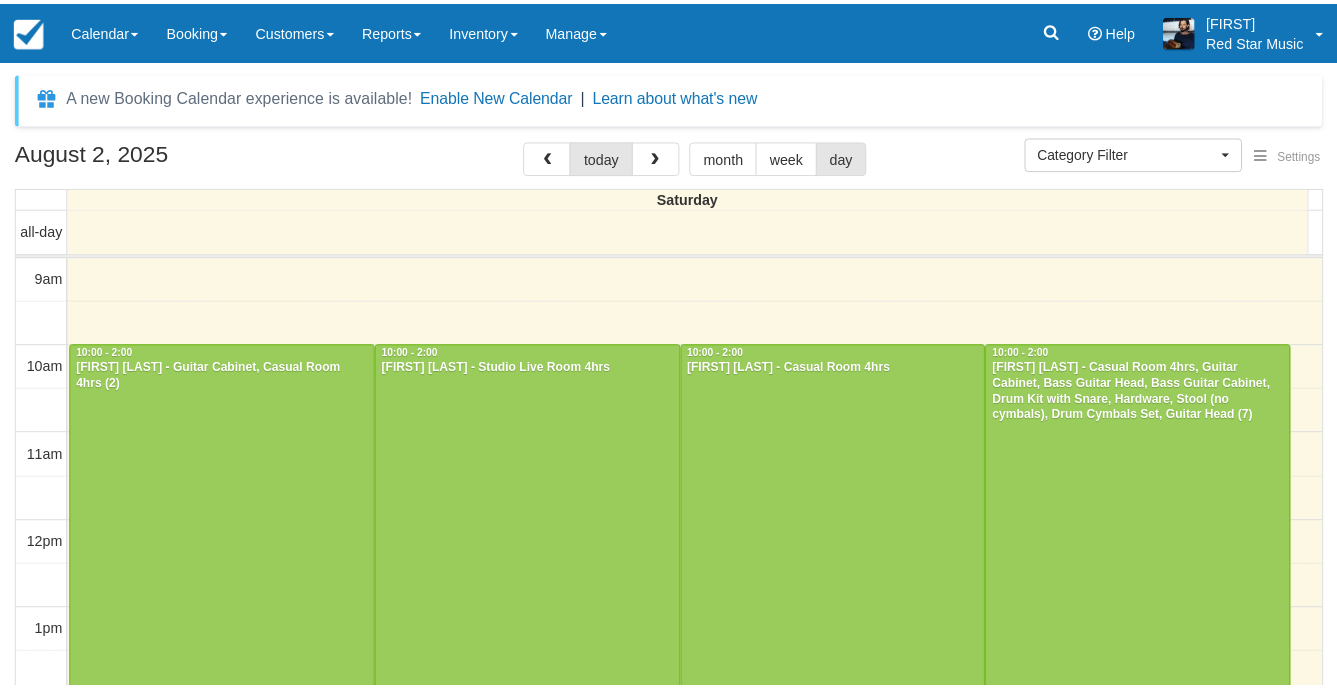 scroll, scrollTop: 0, scrollLeft: 0, axis: both 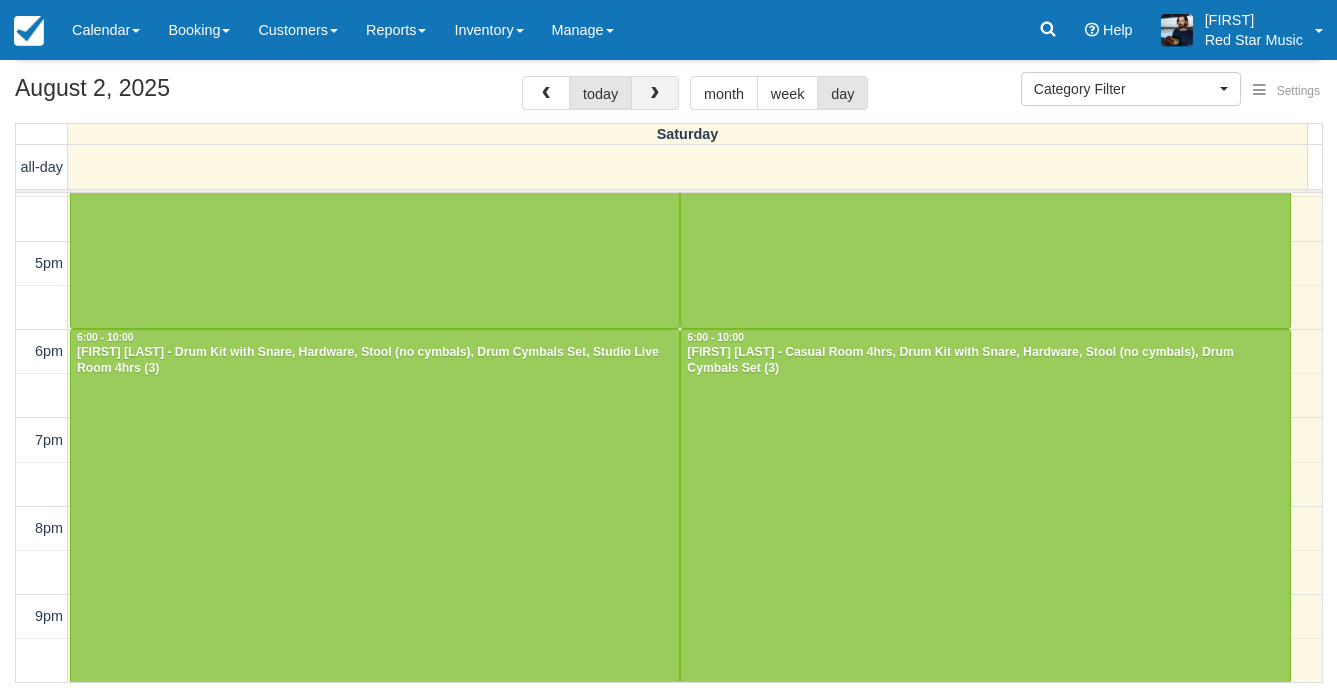 click at bounding box center [655, 94] 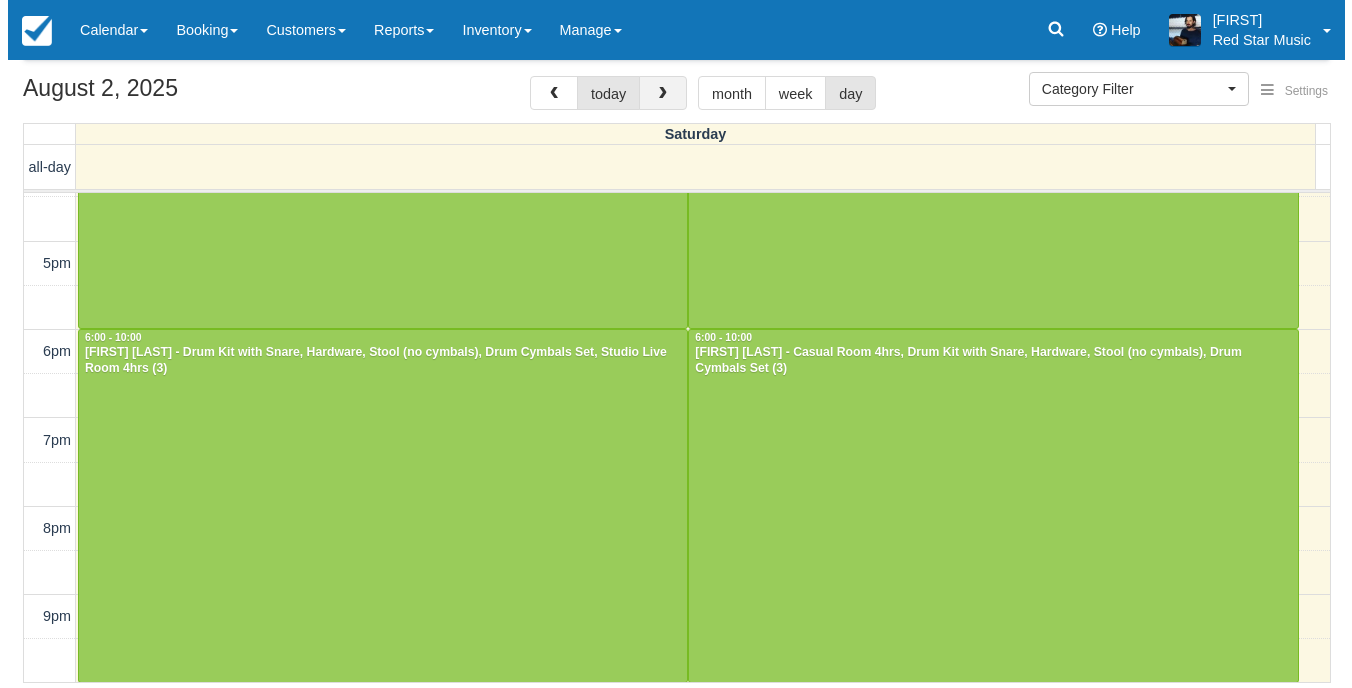 scroll, scrollTop: 0, scrollLeft: 0, axis: both 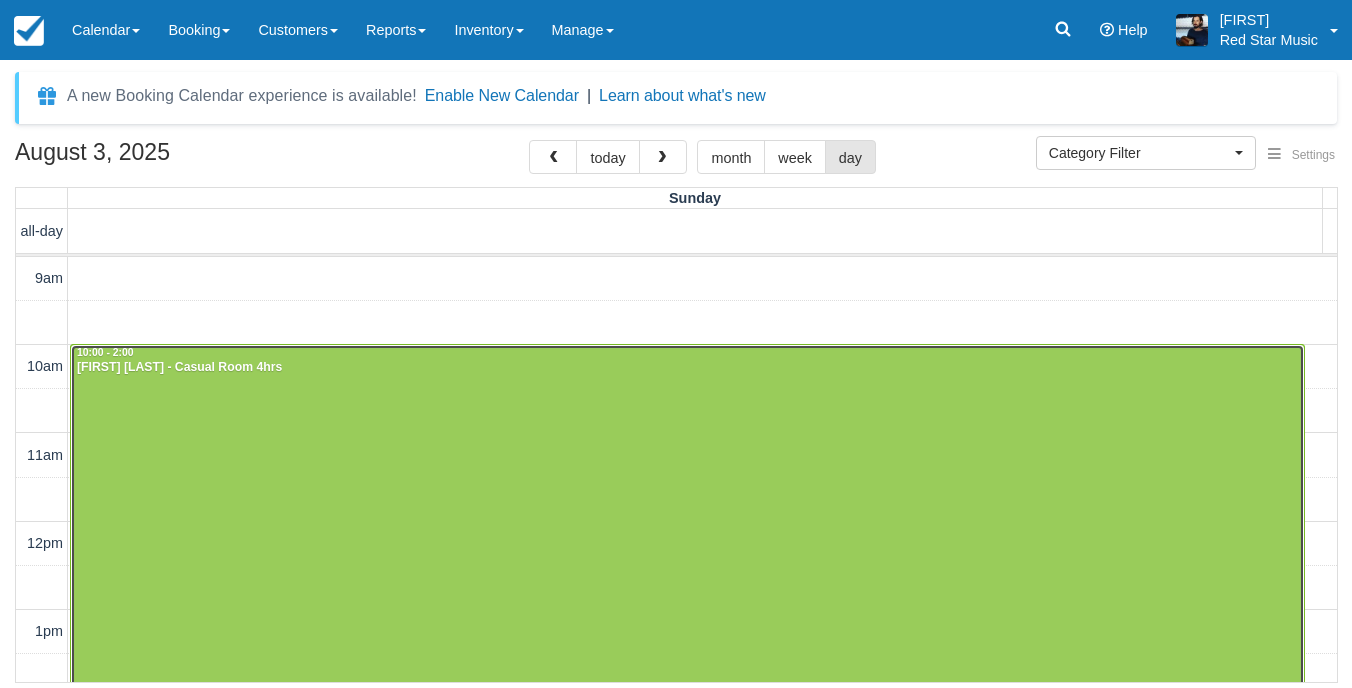 click at bounding box center [687, 521] 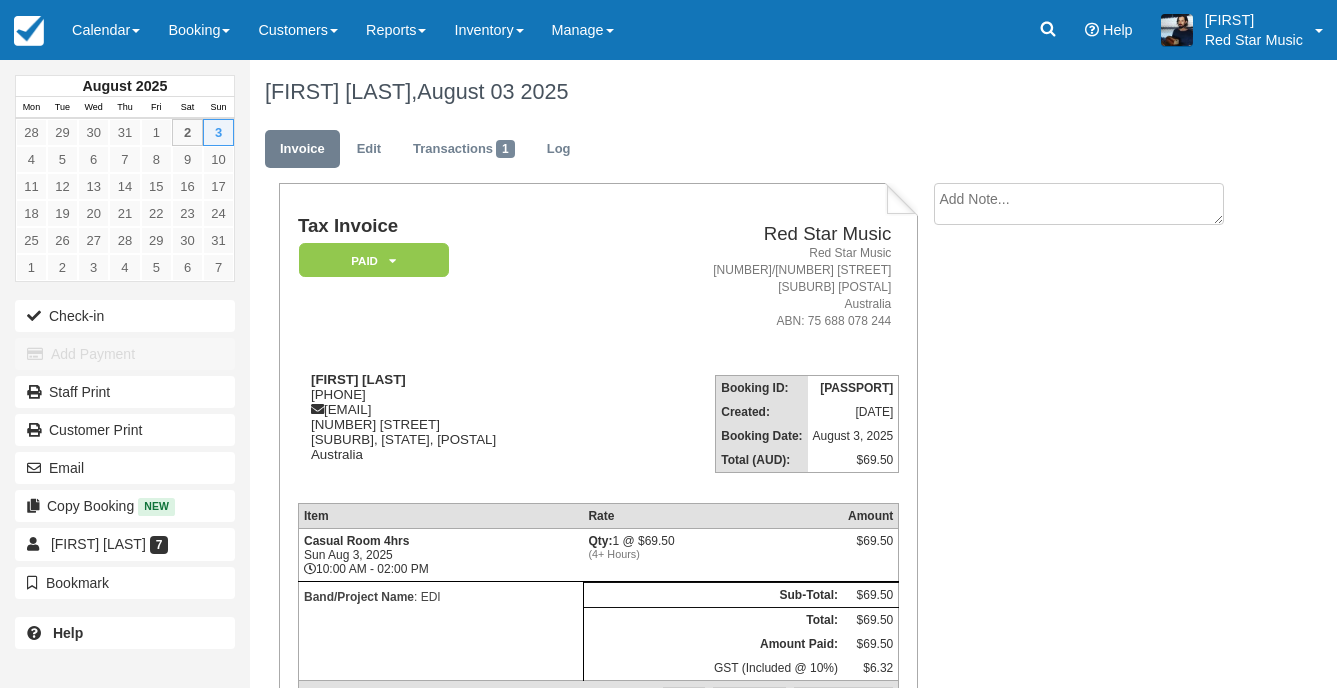 scroll, scrollTop: 0, scrollLeft: 0, axis: both 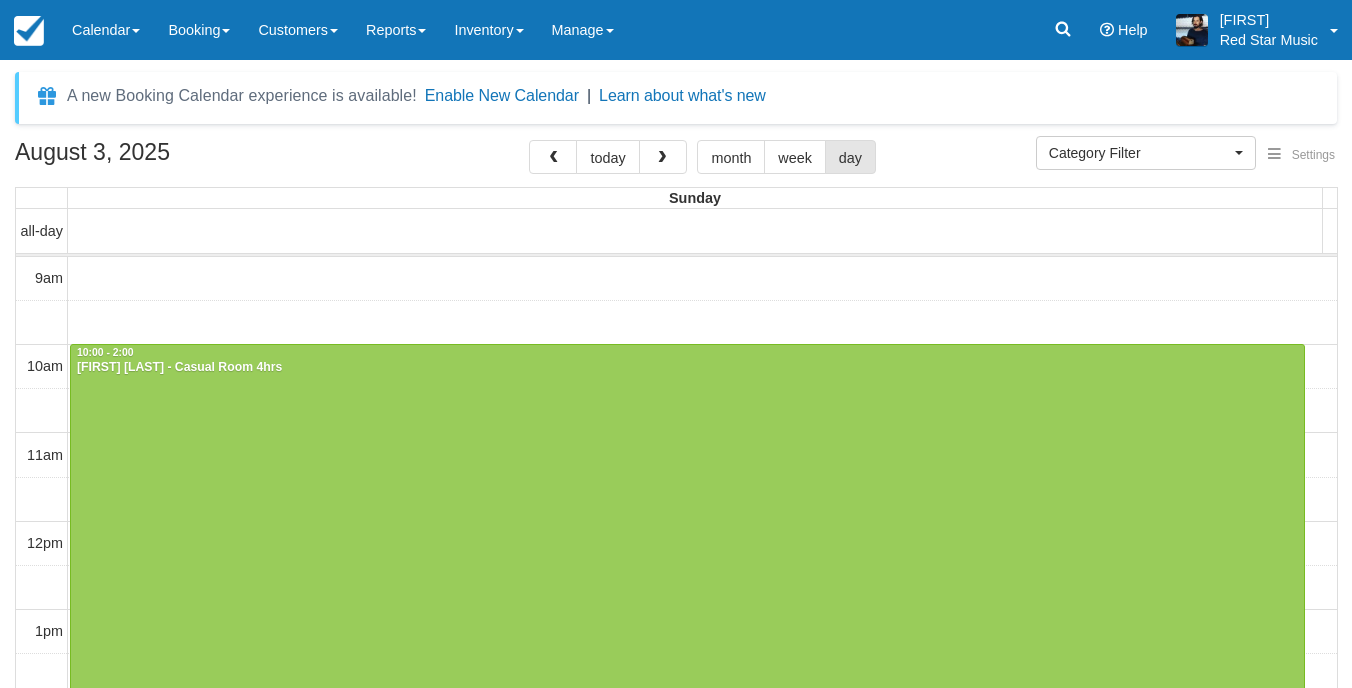 select 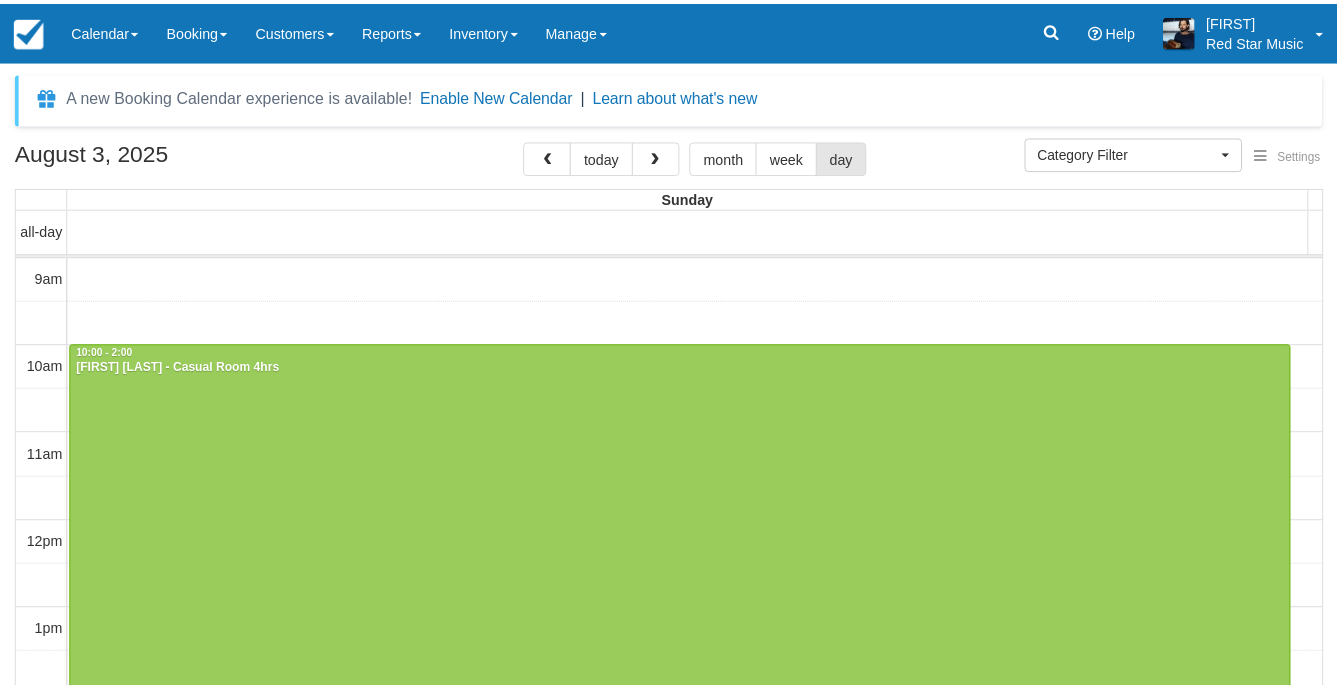 scroll, scrollTop: 0, scrollLeft: 0, axis: both 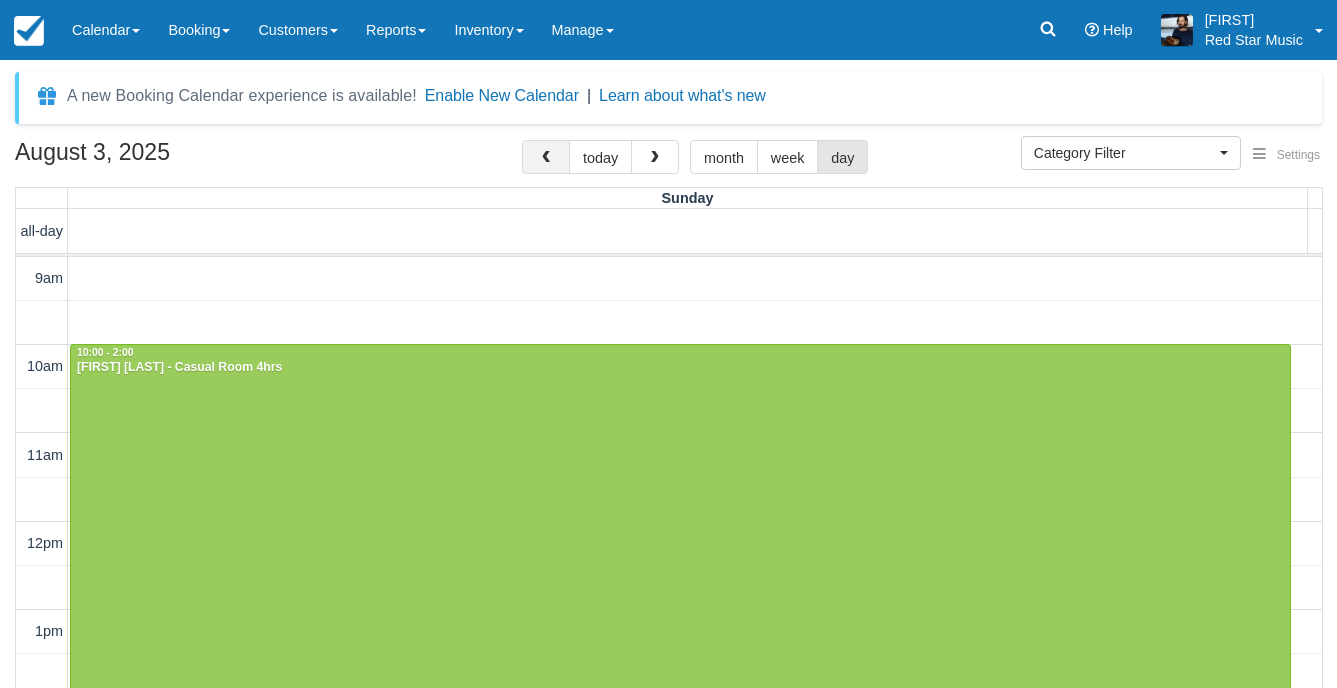 click at bounding box center [546, 158] 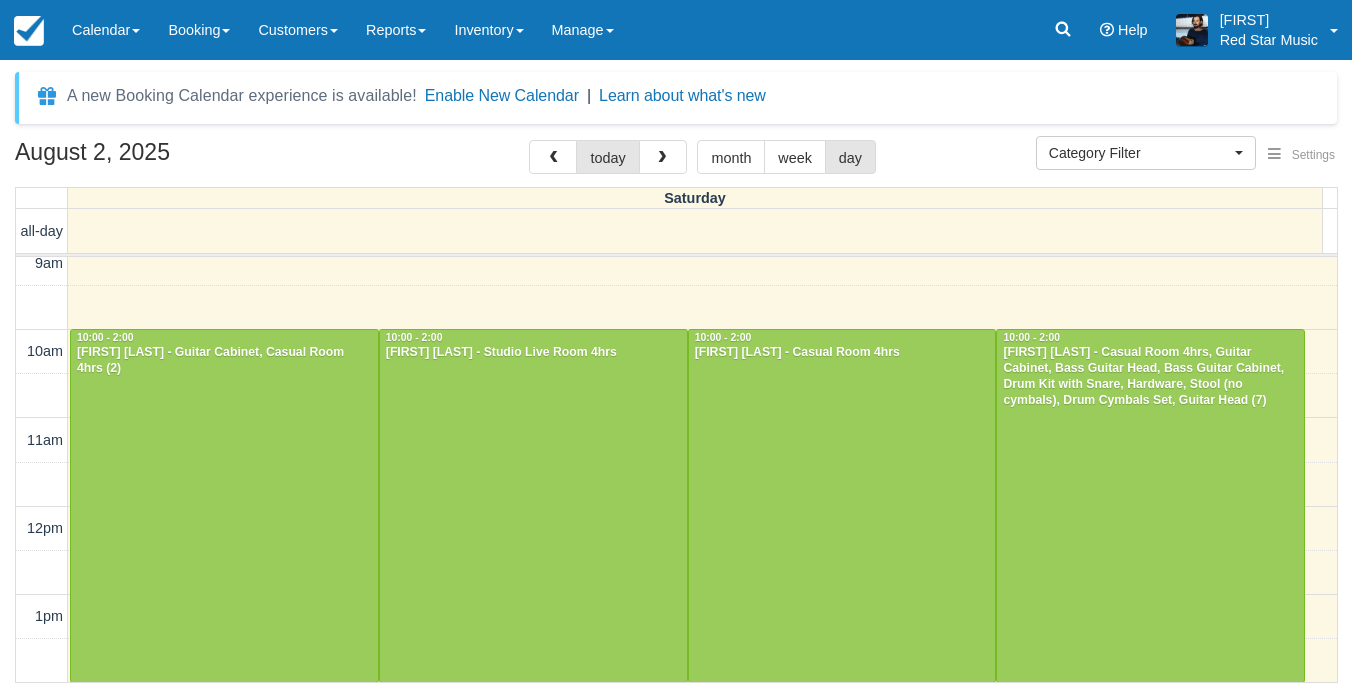 scroll, scrollTop: 0, scrollLeft: 0, axis: both 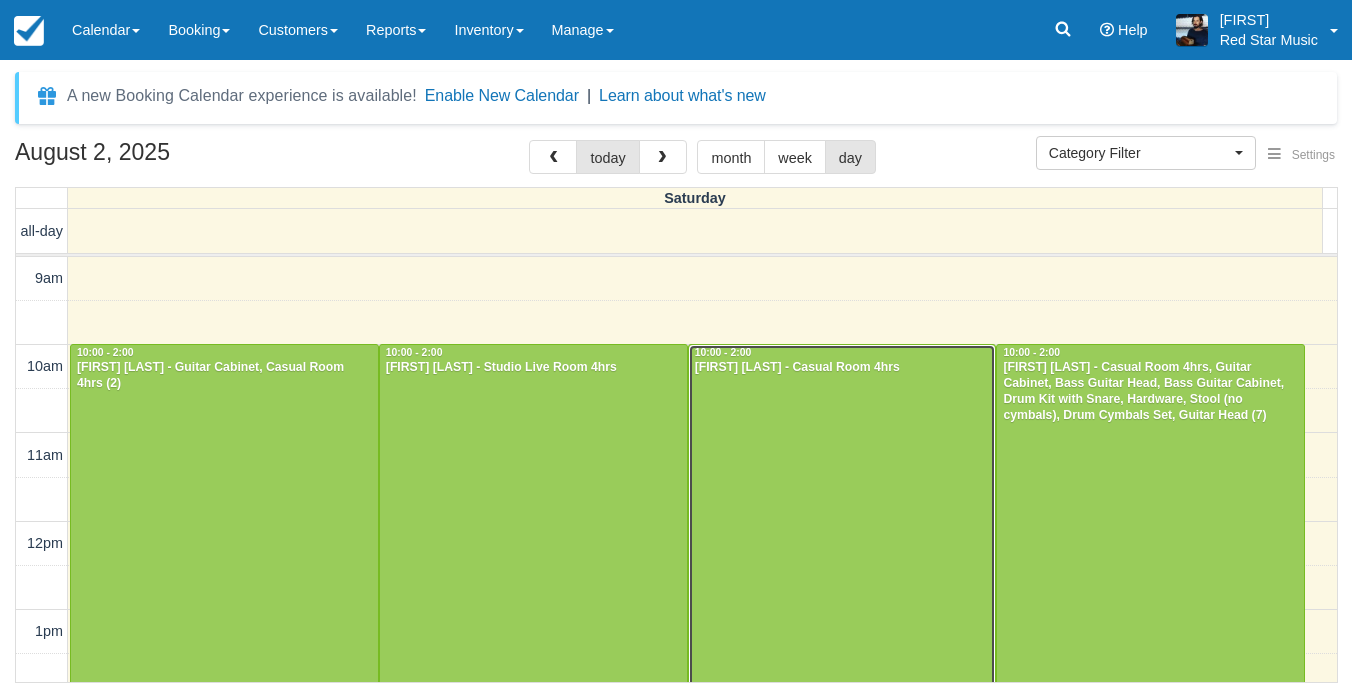 click at bounding box center [842, 521] 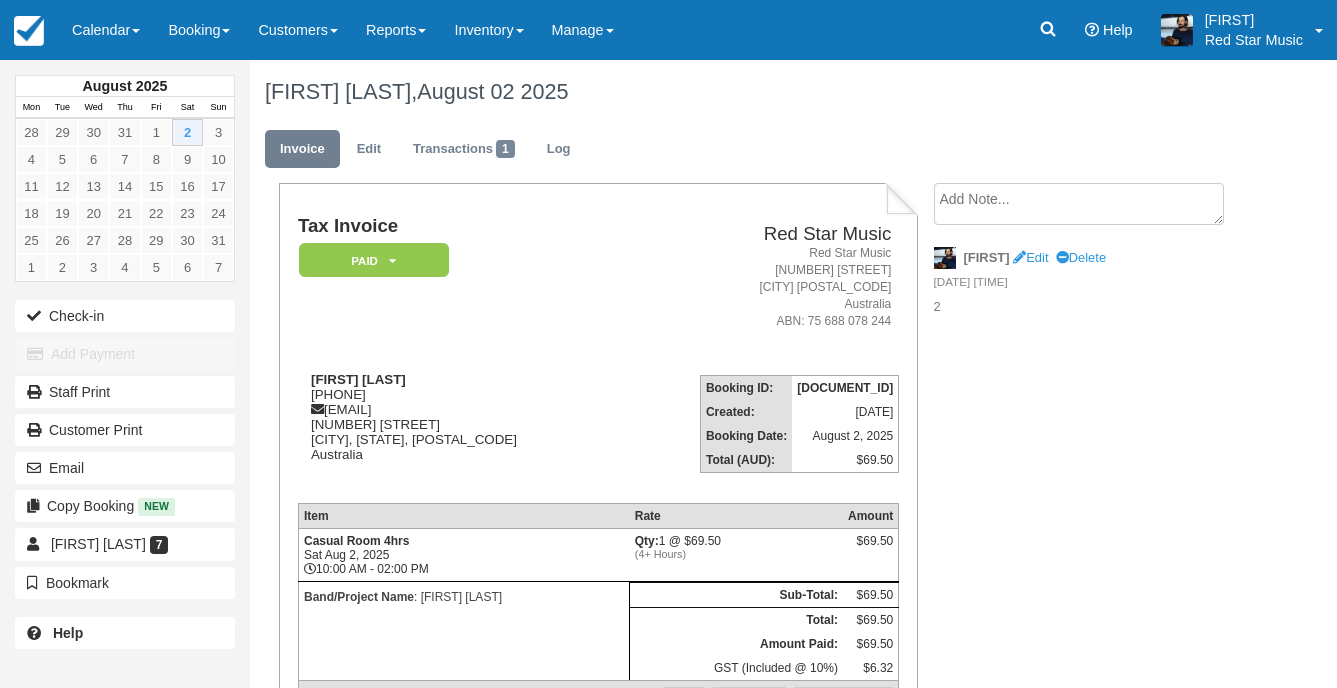 scroll, scrollTop: 0, scrollLeft: 0, axis: both 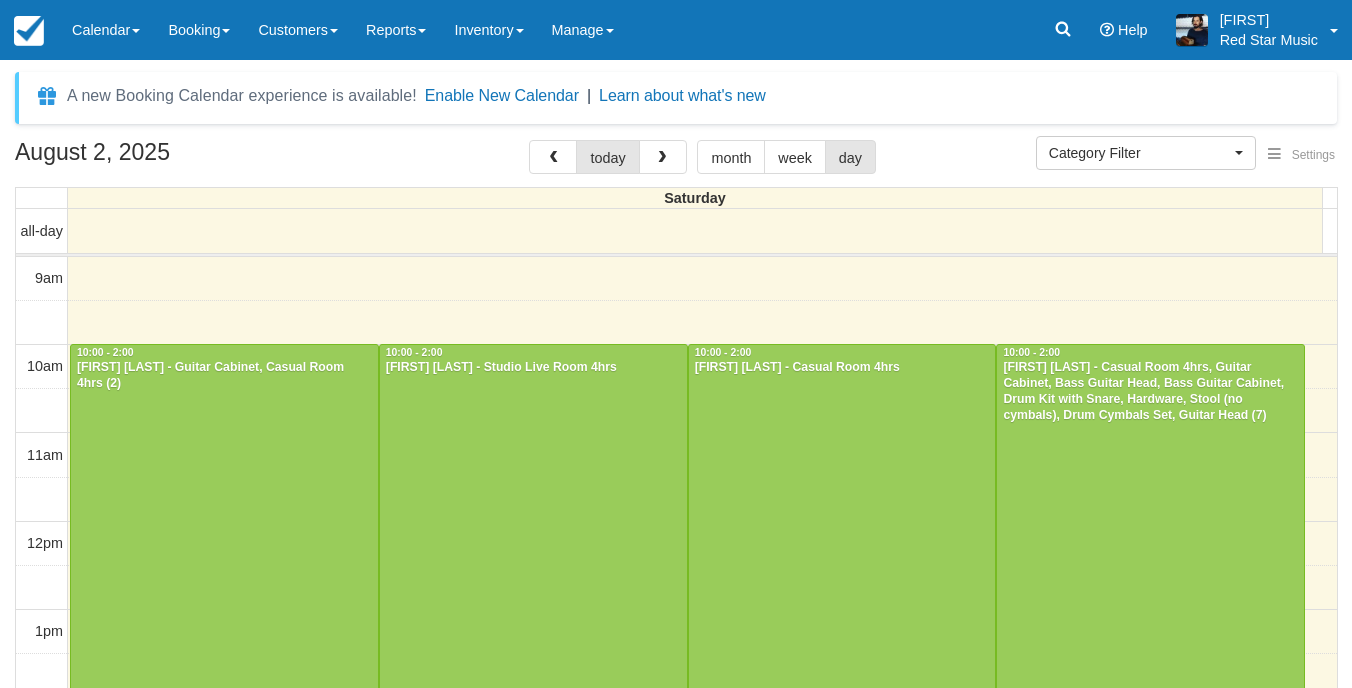 select 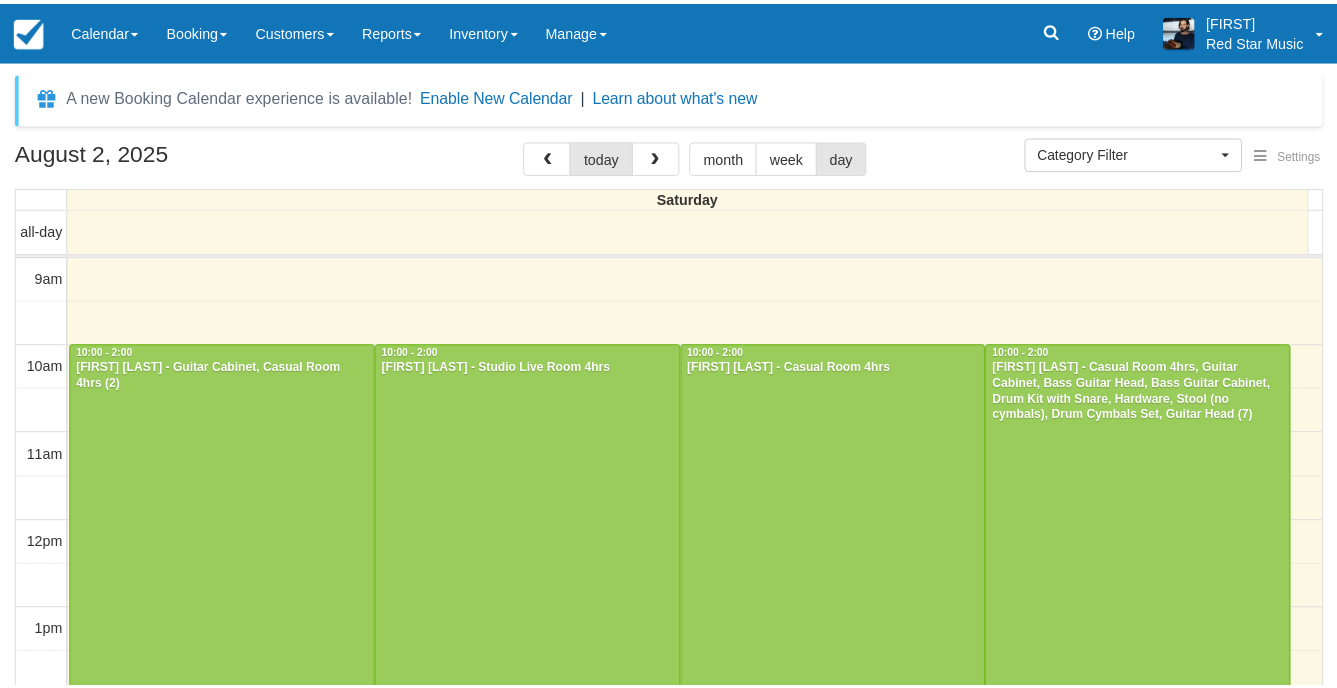 scroll, scrollTop: 0, scrollLeft: 0, axis: both 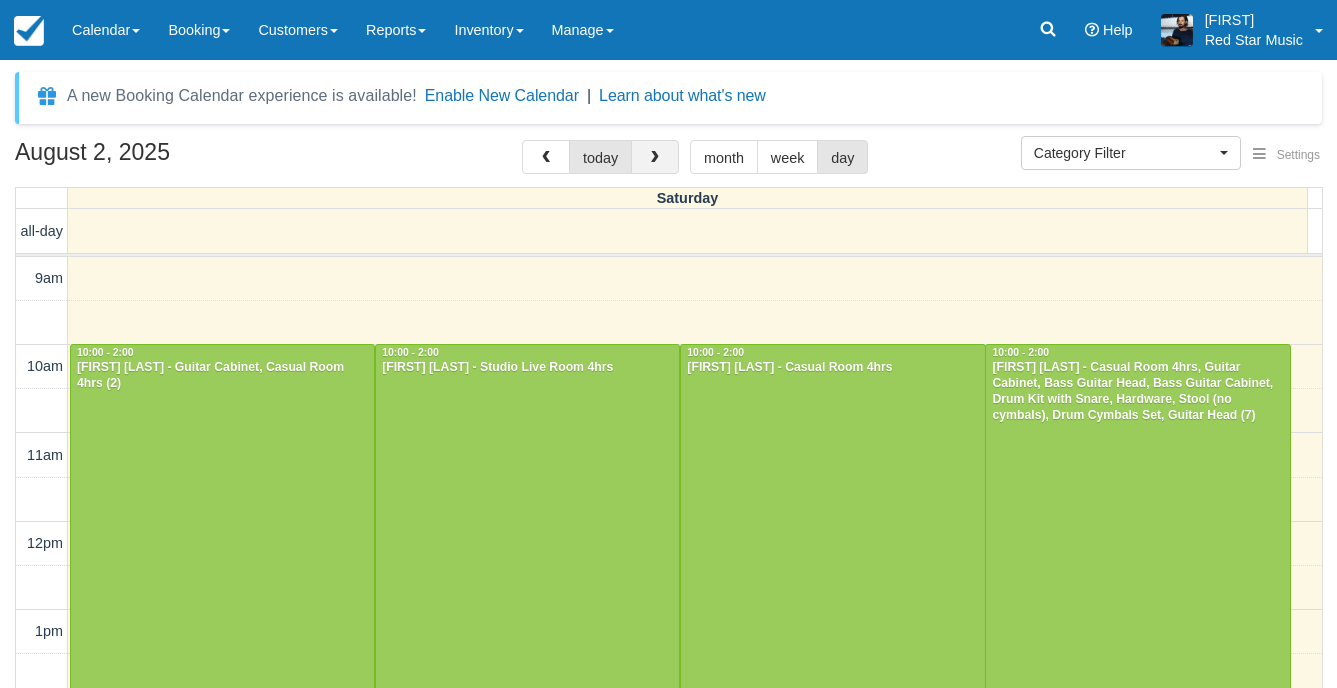 click at bounding box center (655, 157) 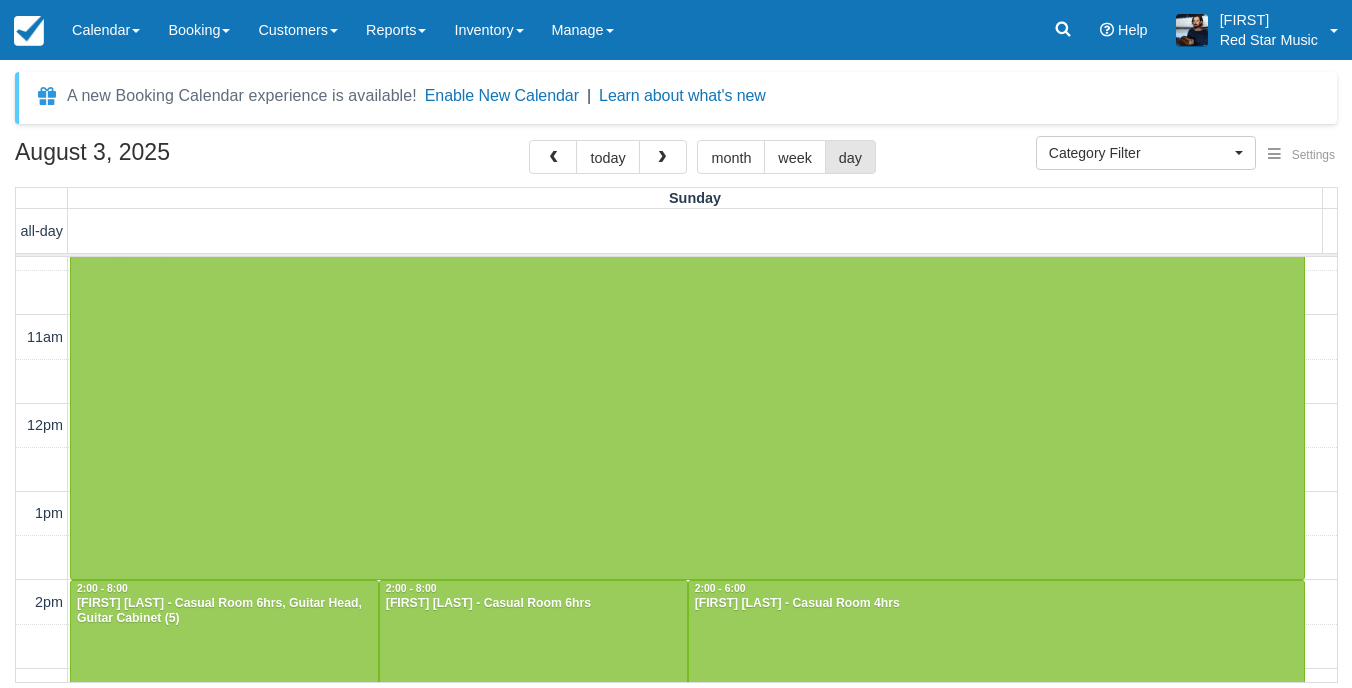 scroll, scrollTop: 0, scrollLeft: 0, axis: both 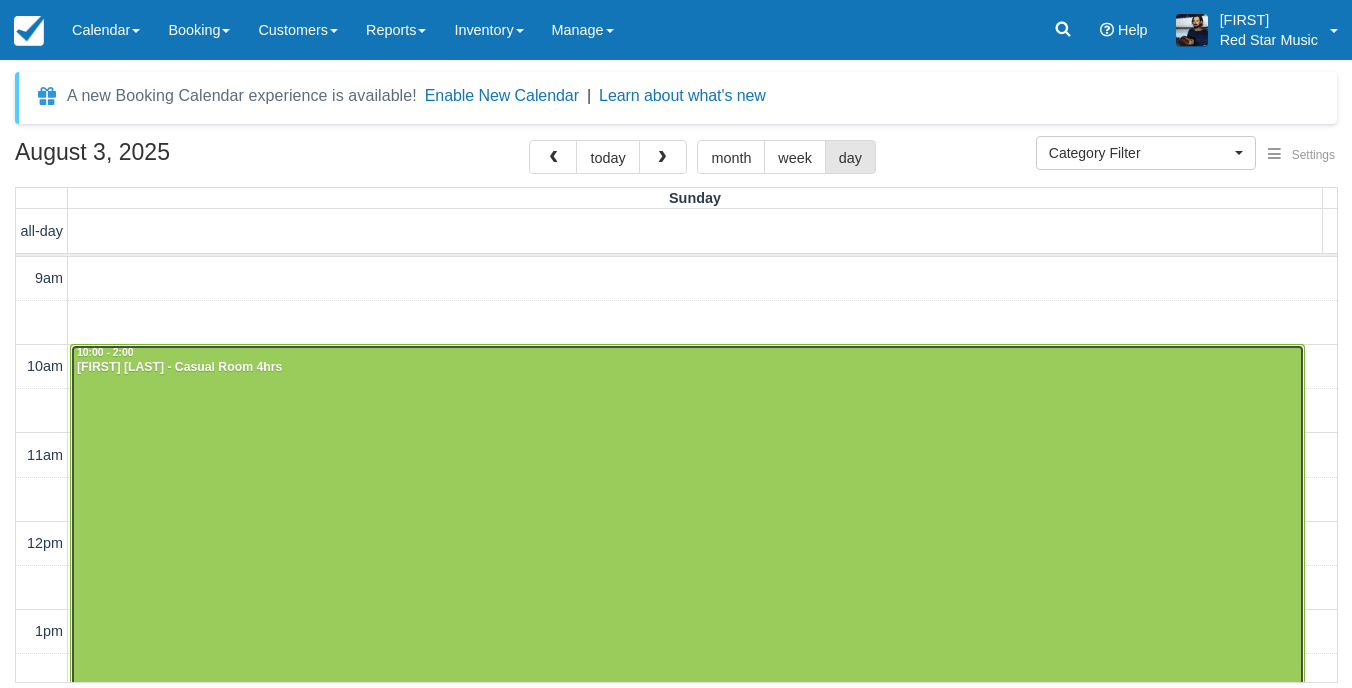 click at bounding box center (687, 521) 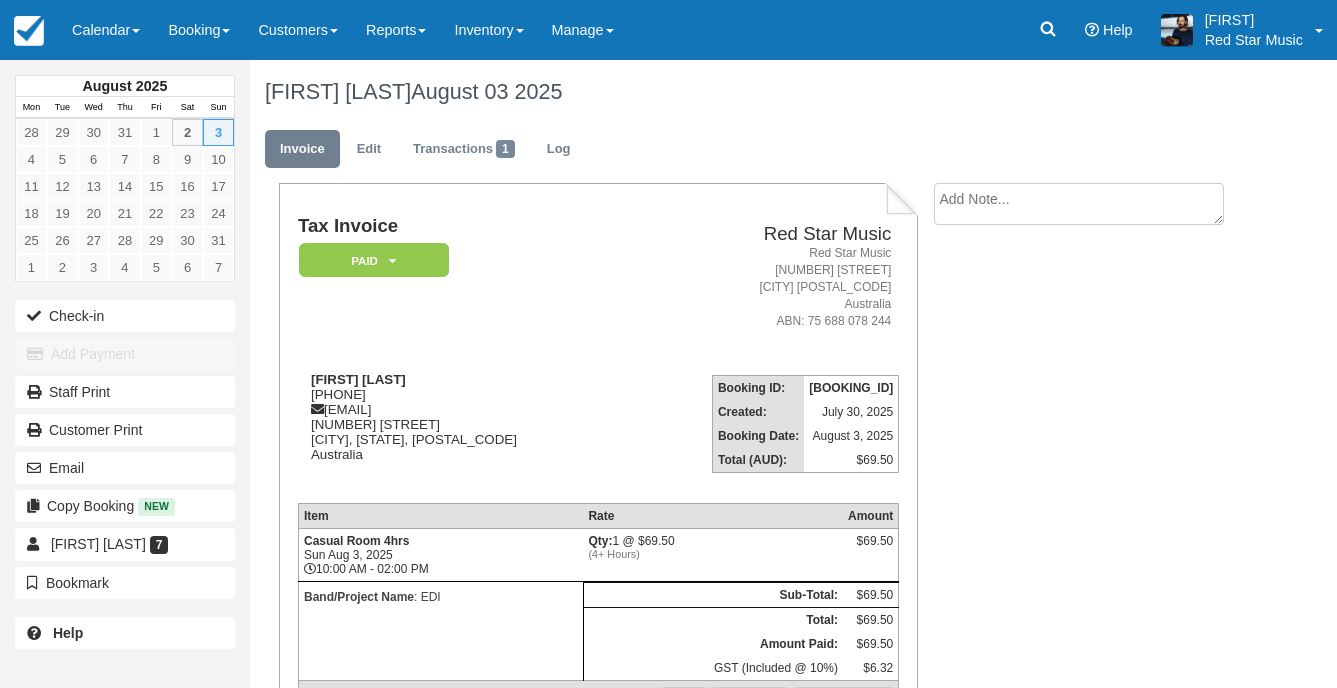 scroll, scrollTop: 0, scrollLeft: 0, axis: both 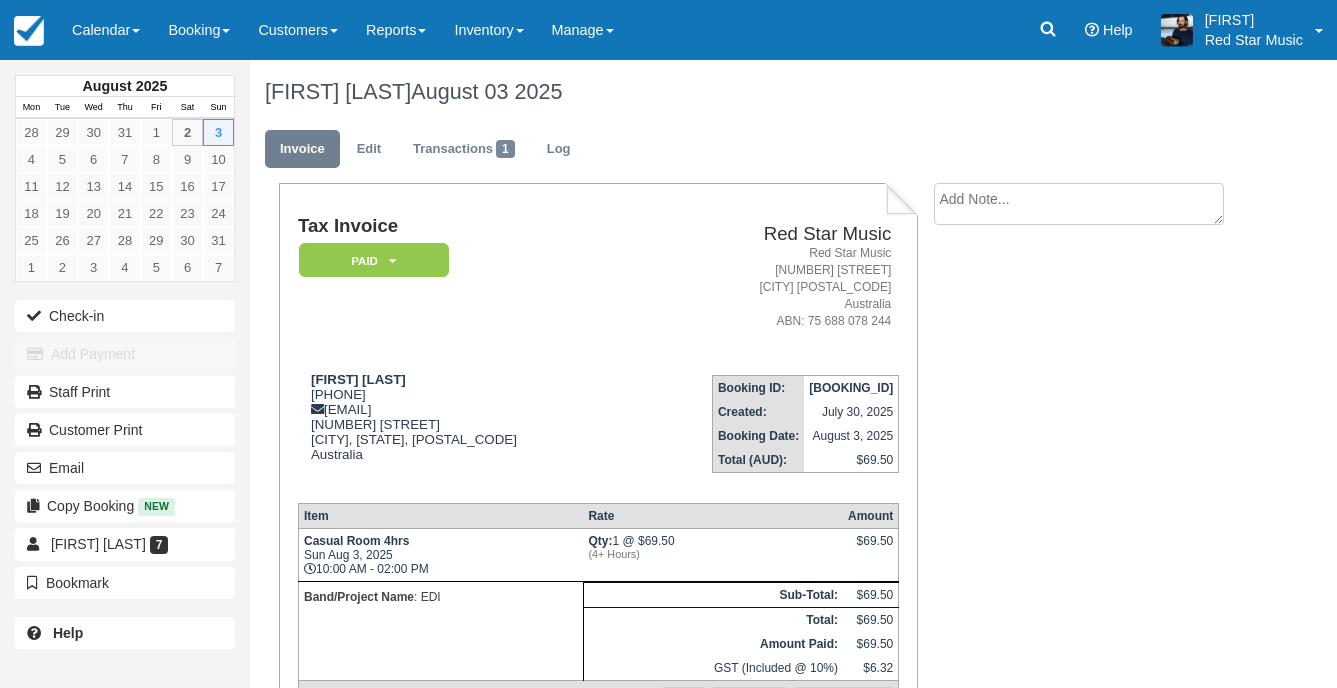 click at bounding box center [1079, 204] 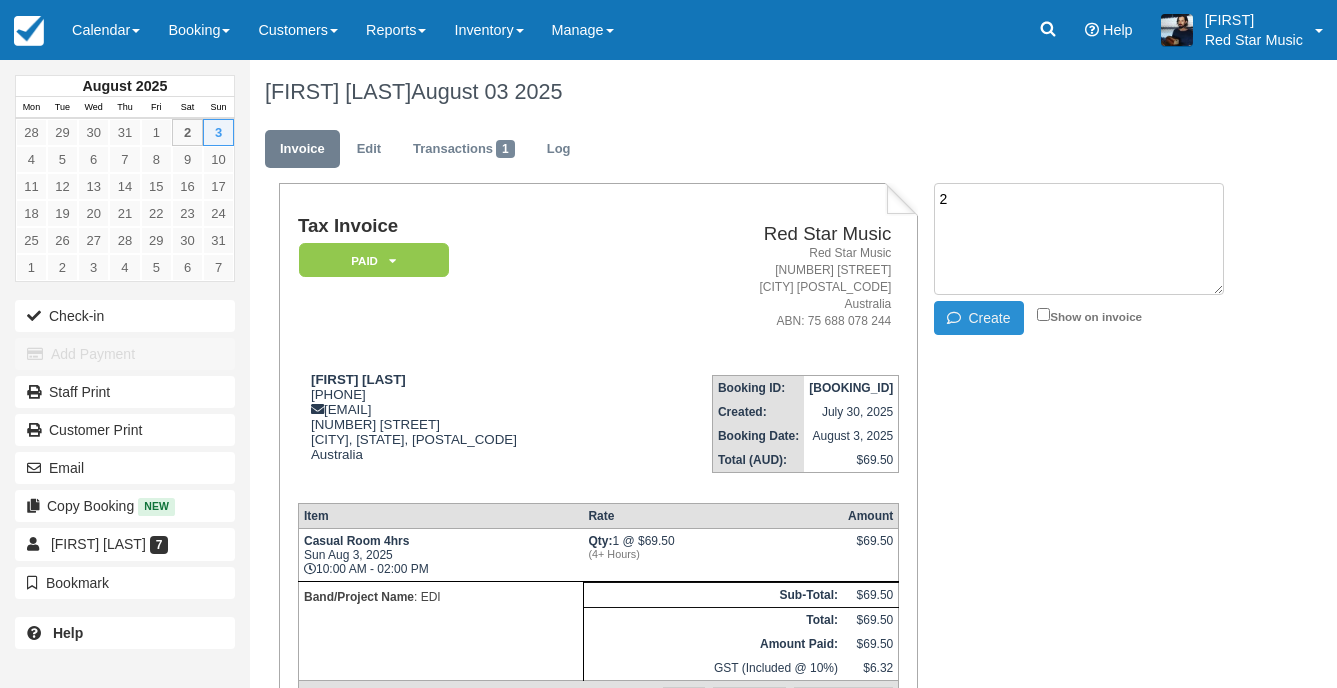 type on "2" 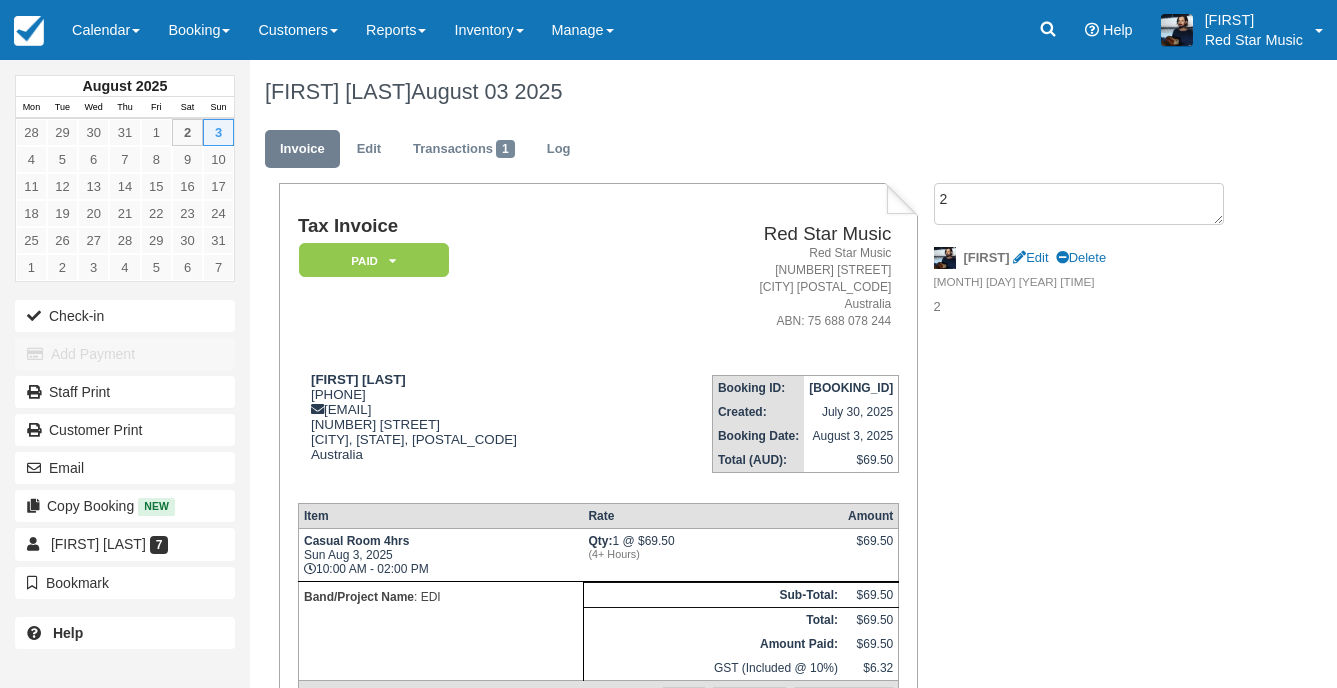 drag, startPoint x: 395, startPoint y: 390, endPoint x: 290, endPoint y: 393, distance: 105.04285 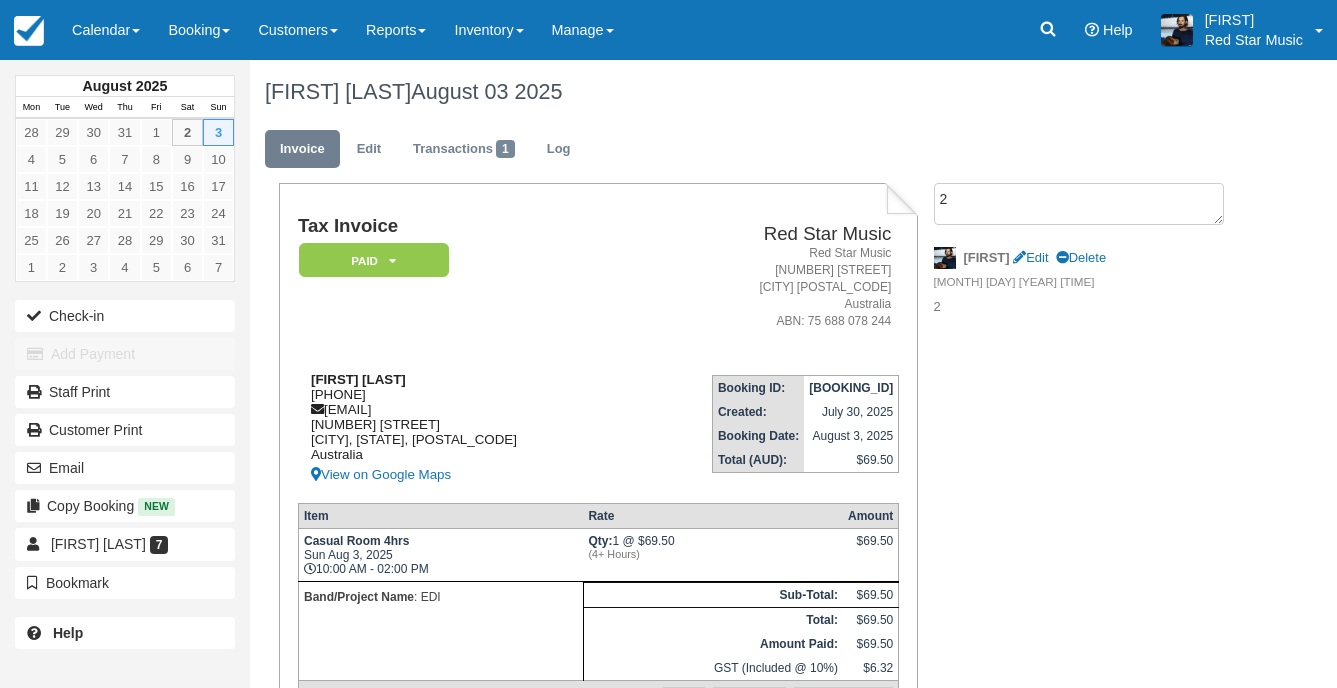 drag, startPoint x: 398, startPoint y: 392, endPoint x: 306, endPoint y: 392, distance: 92 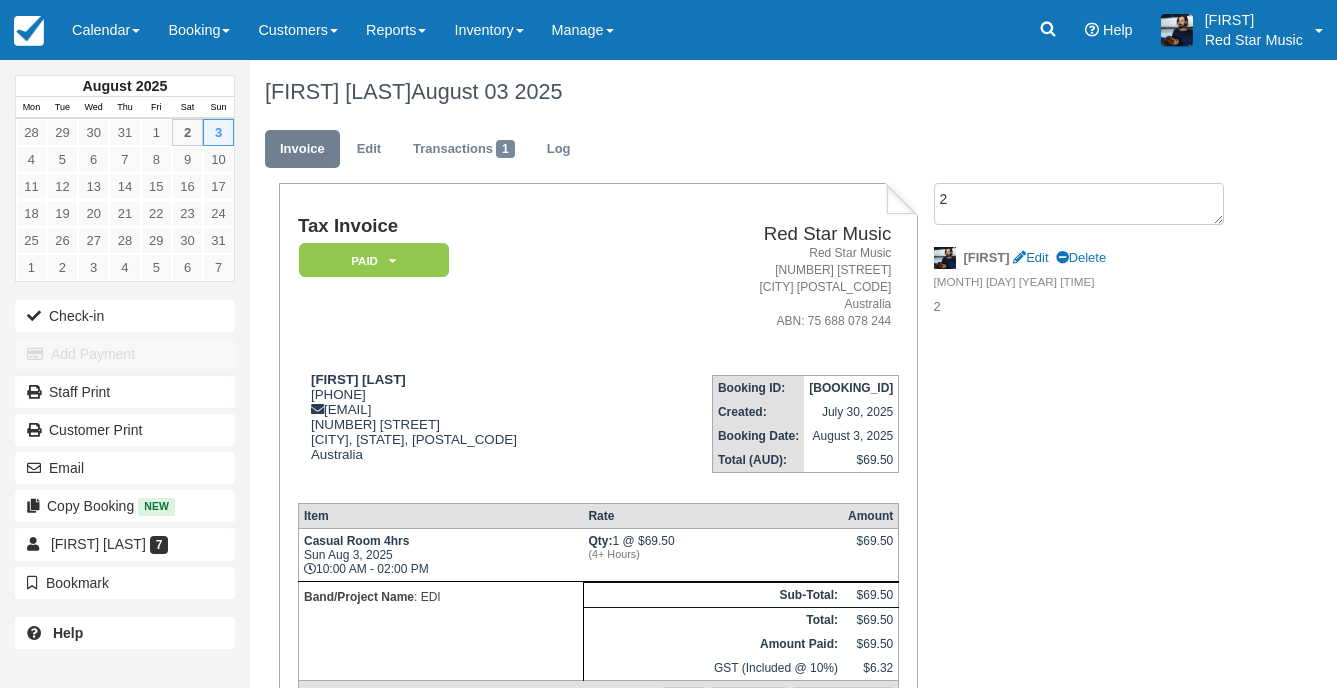 copy on "[PHONE]" 